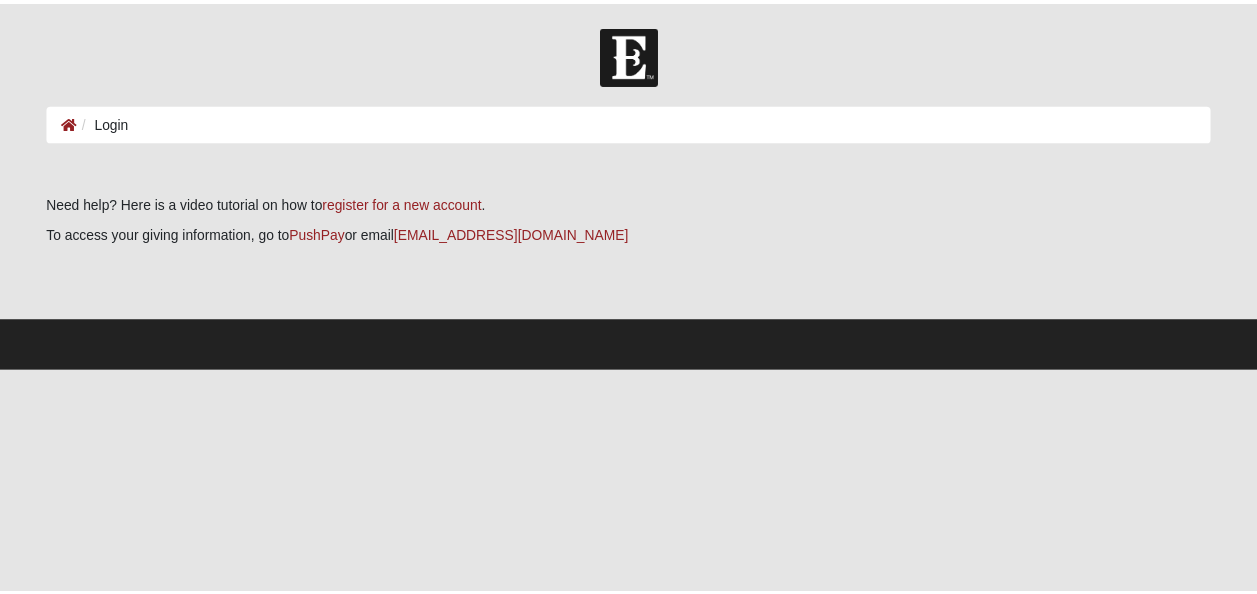scroll, scrollTop: 0, scrollLeft: 0, axis: both 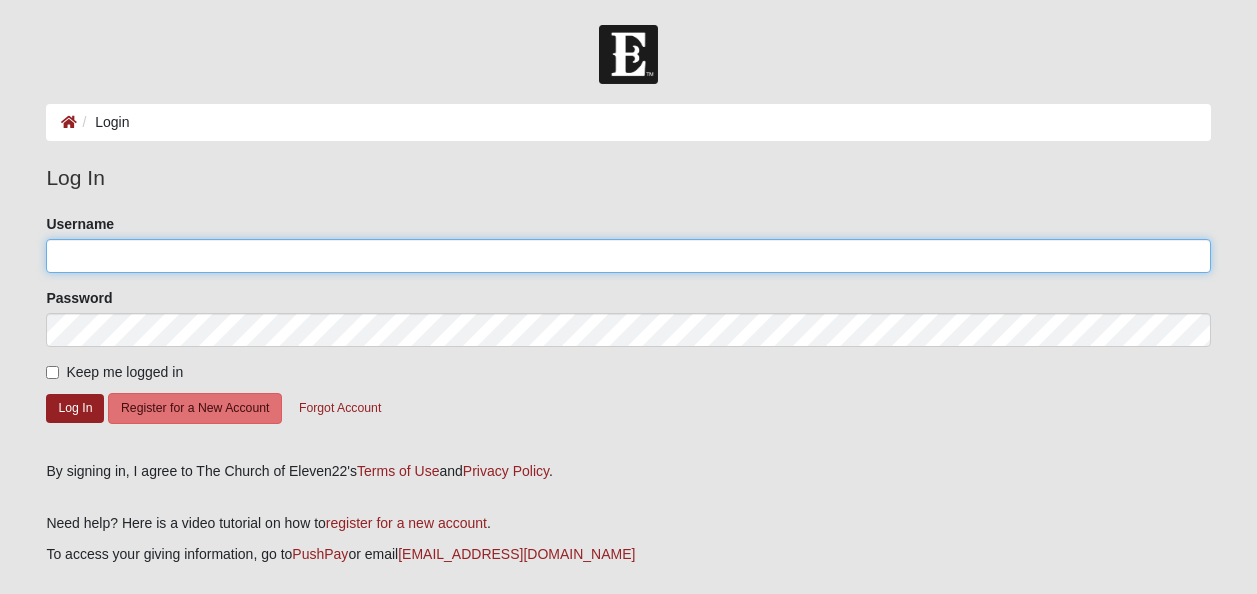 click on "Username" 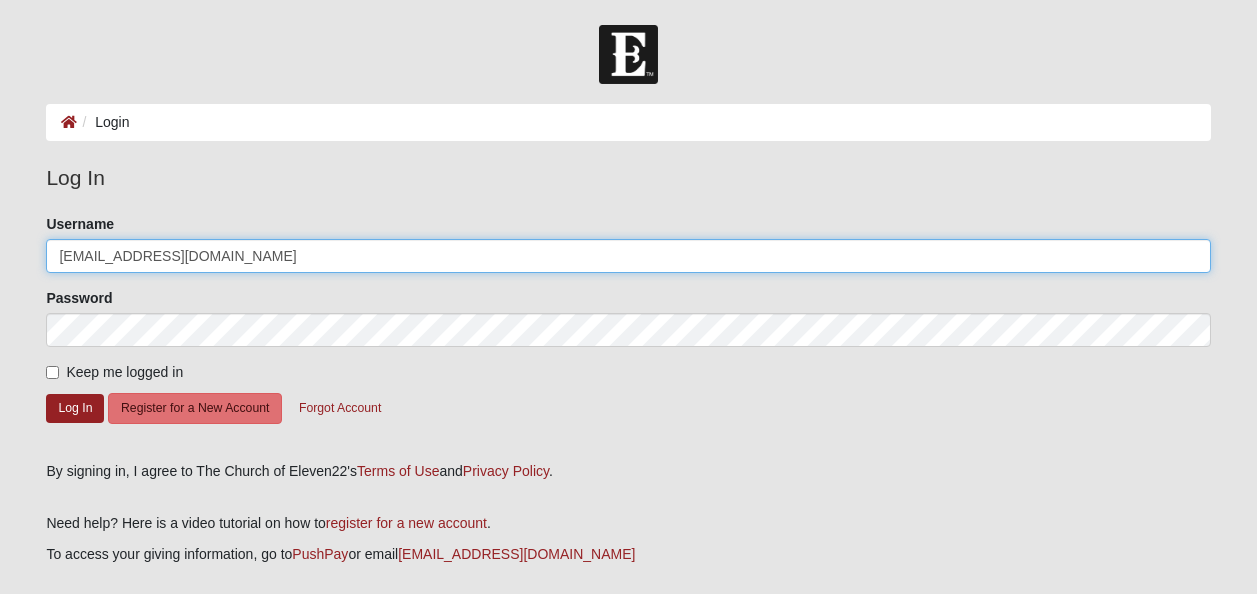 click on "[EMAIL_ADDRESS][DOMAIN_NAME]" 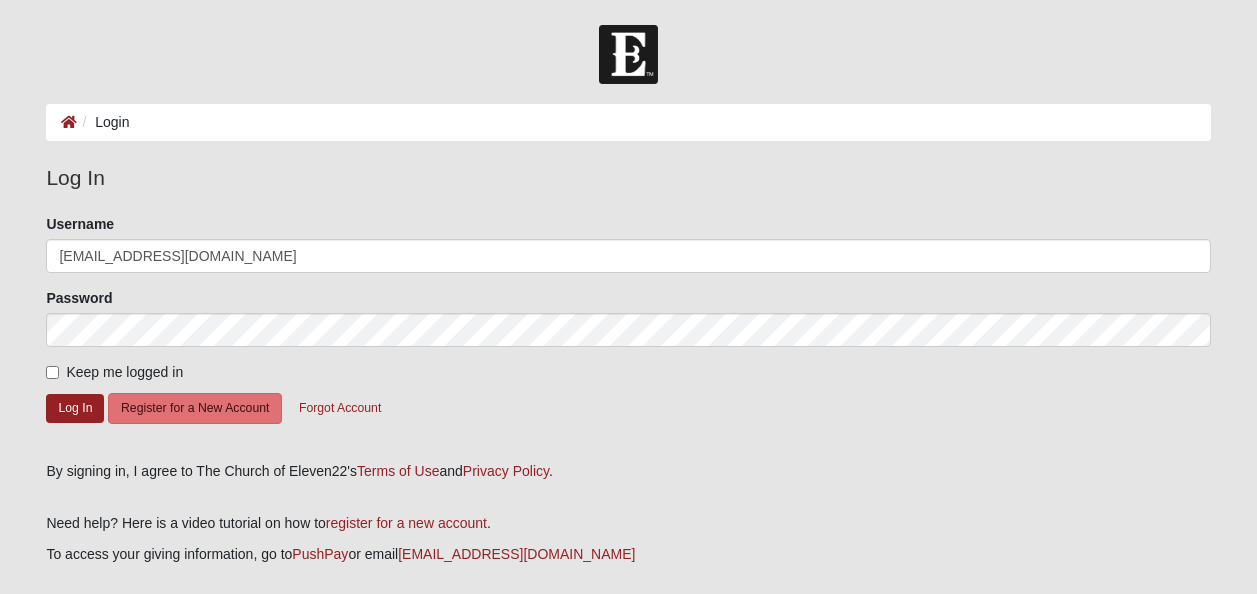 click on "Please correct the following:    Username    daxrahl@yahoo.com     Password      Keep me logged in Log In Register for a New Account Forgot Account" at bounding box center (628, 330) 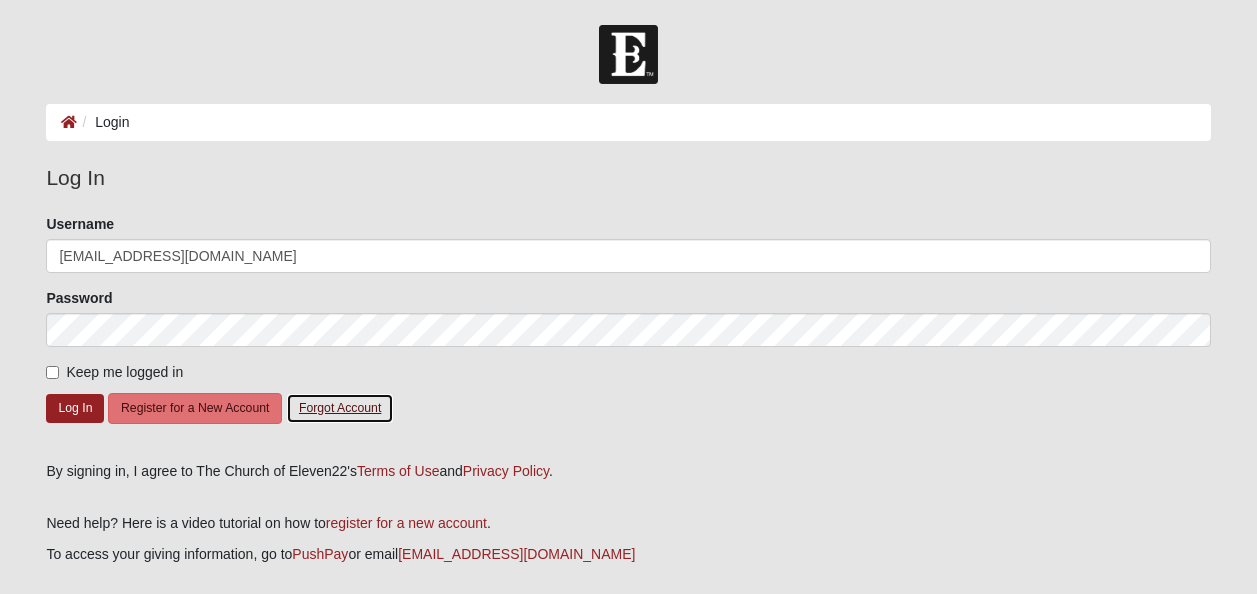 click on "Forgot Account" 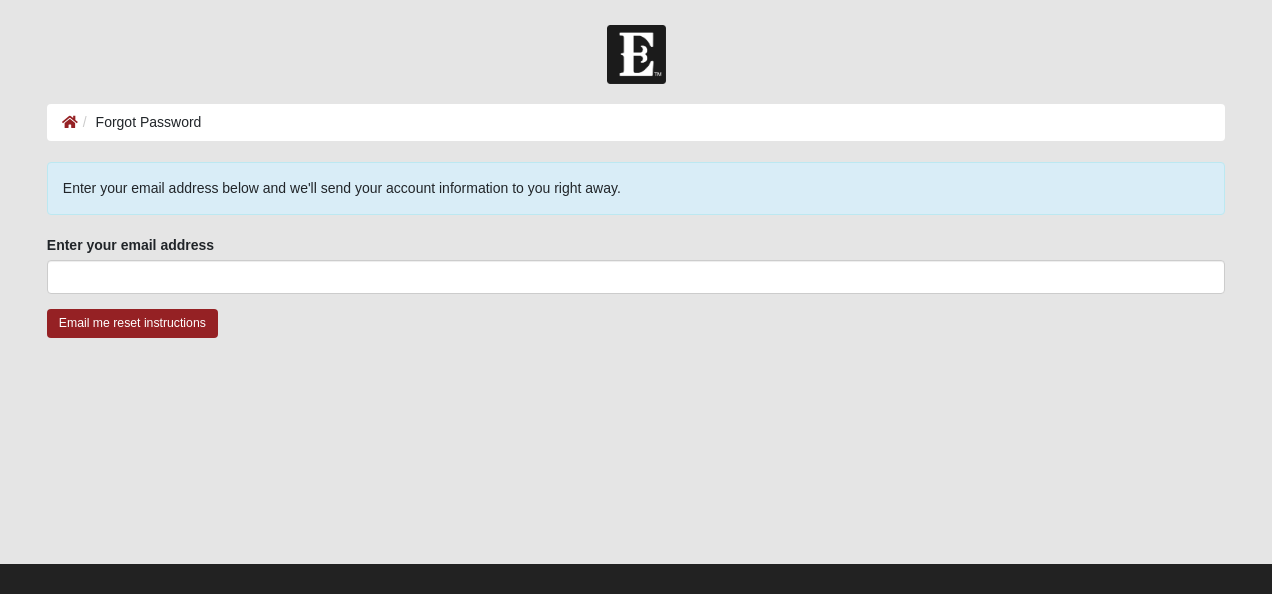 scroll, scrollTop: 0, scrollLeft: 0, axis: both 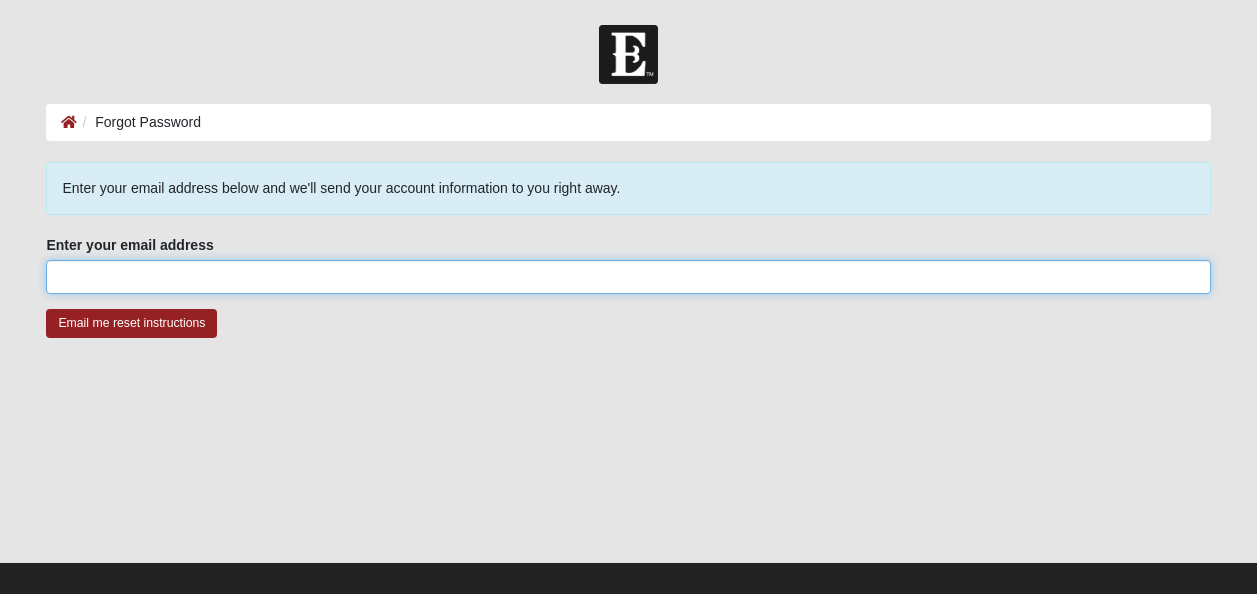 click on "Enter your email address" at bounding box center [628, 277] 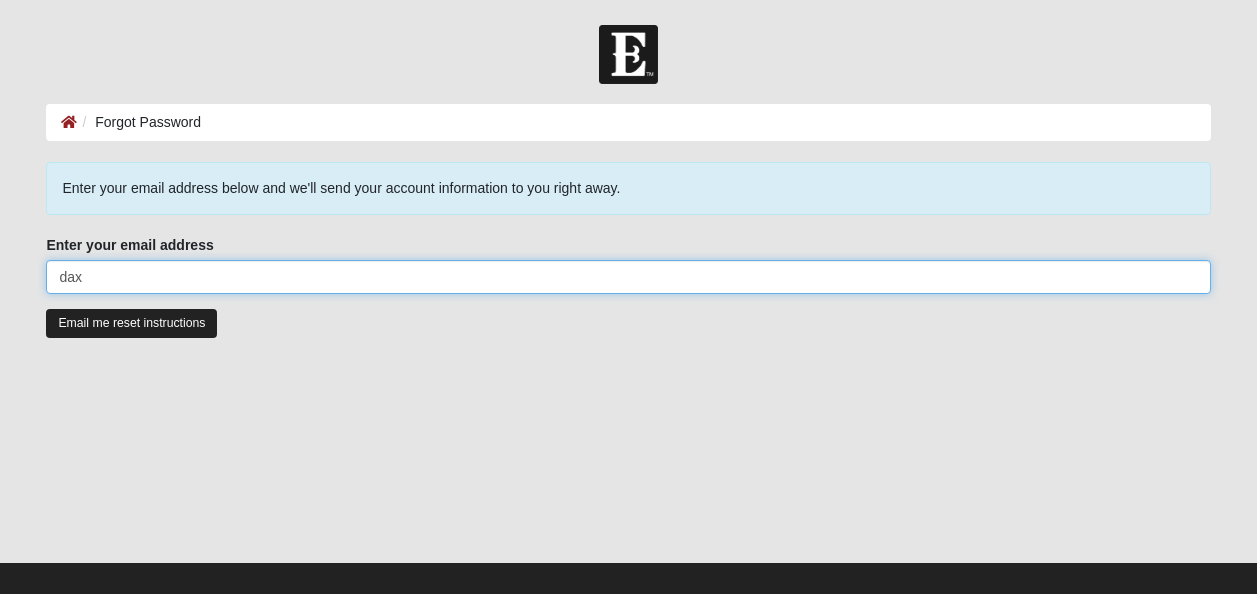 type on "[EMAIL_ADDRESS][DOMAIN_NAME]" 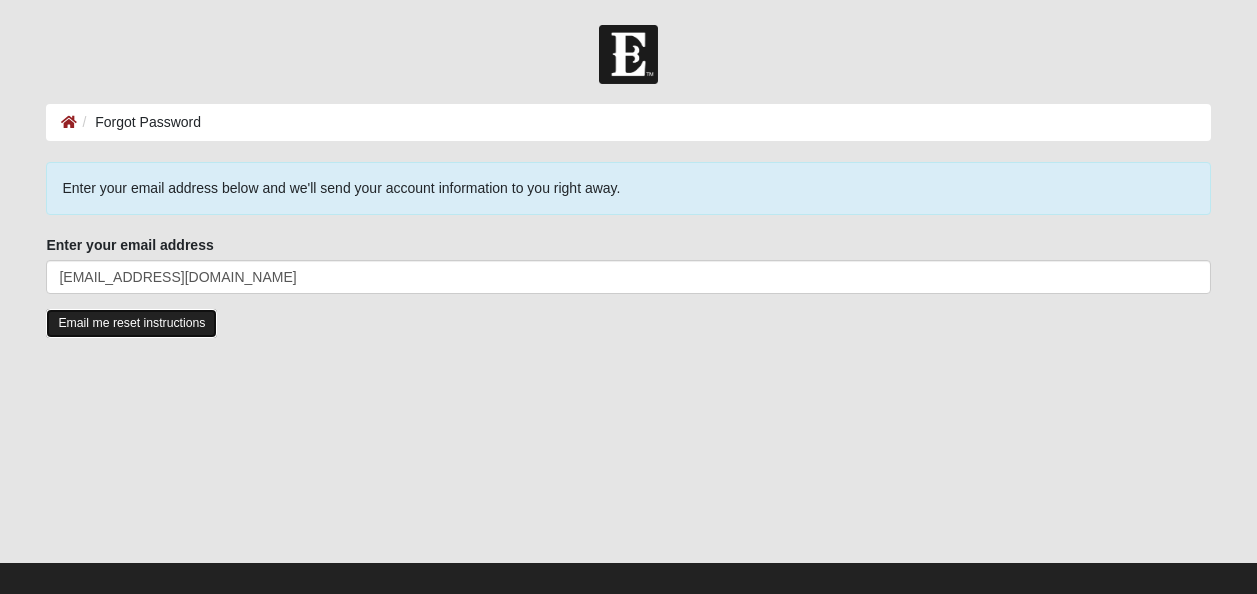 click on "Email me reset instructions" at bounding box center [131, 323] 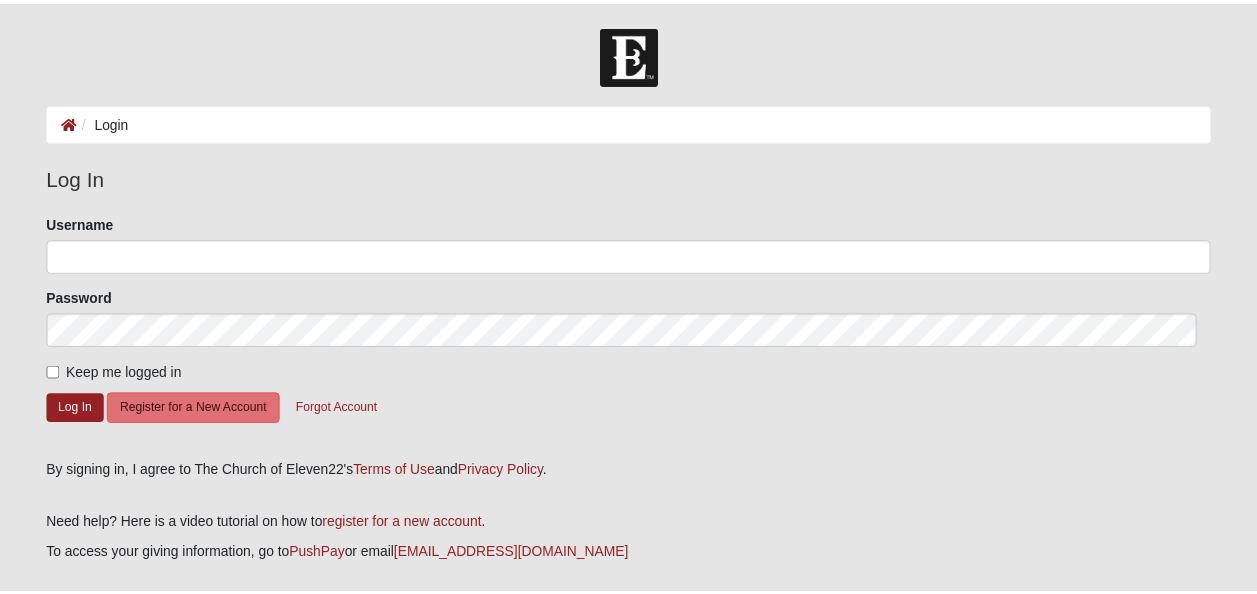 scroll, scrollTop: 0, scrollLeft: 0, axis: both 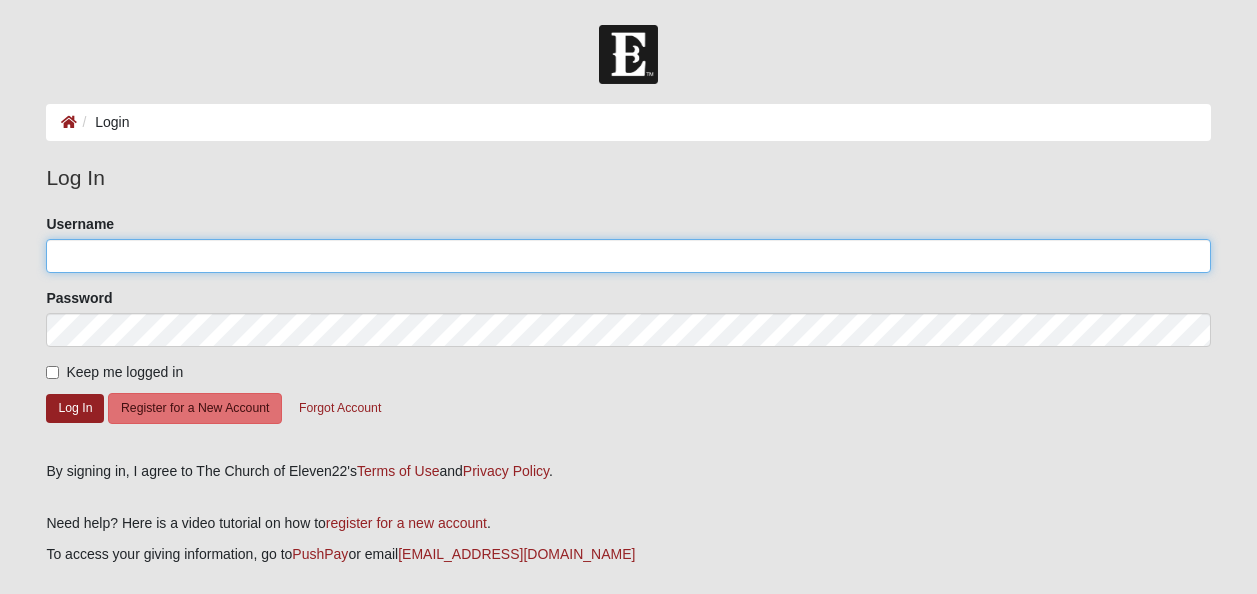 drag, startPoint x: 166, startPoint y: 263, endPoint x: 189, endPoint y: 262, distance: 23.021729 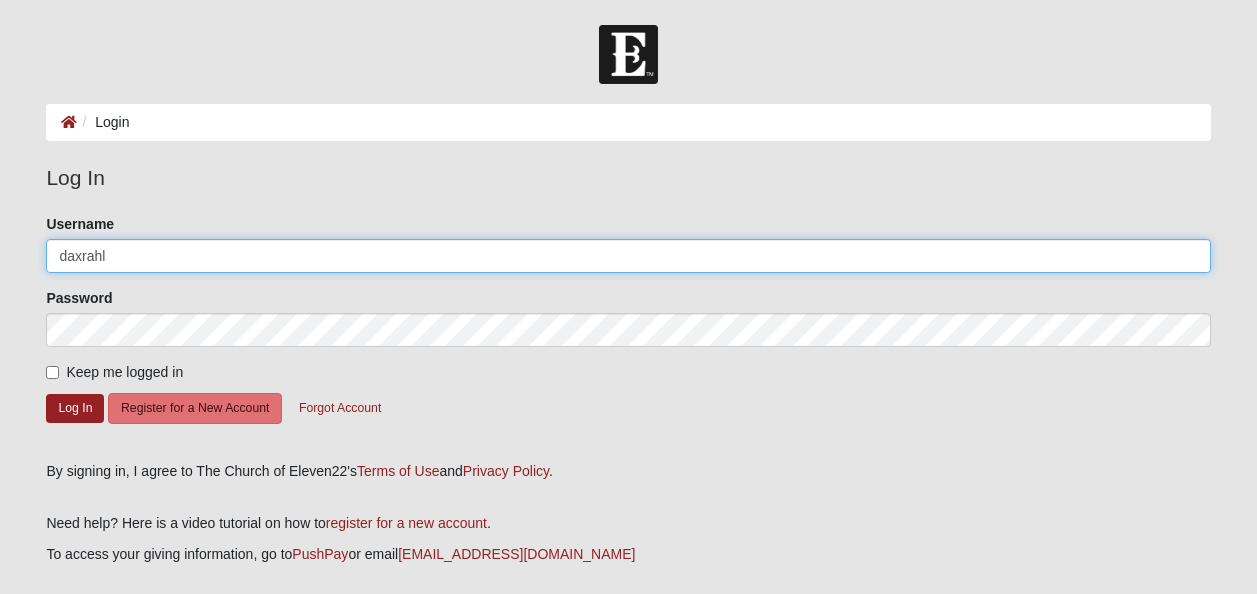 type on "daxrahl" 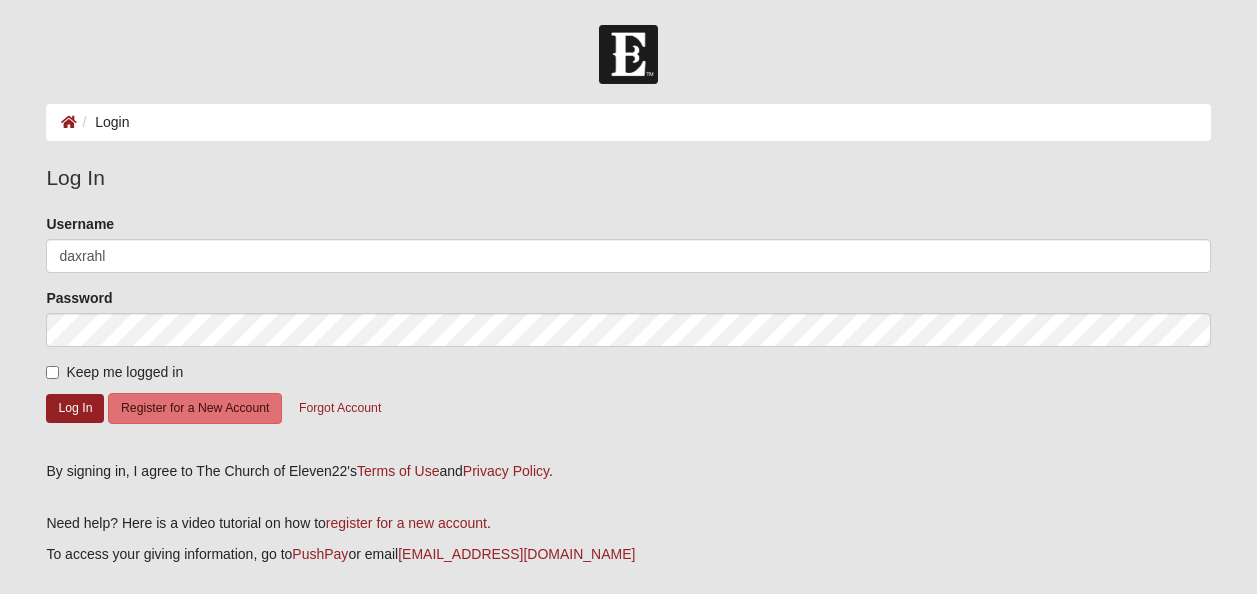 click on "Please correct the following:    Username    daxrahl     Password      Keep me logged in Log In Register for a New Account Forgot Account" at bounding box center [628, 330] 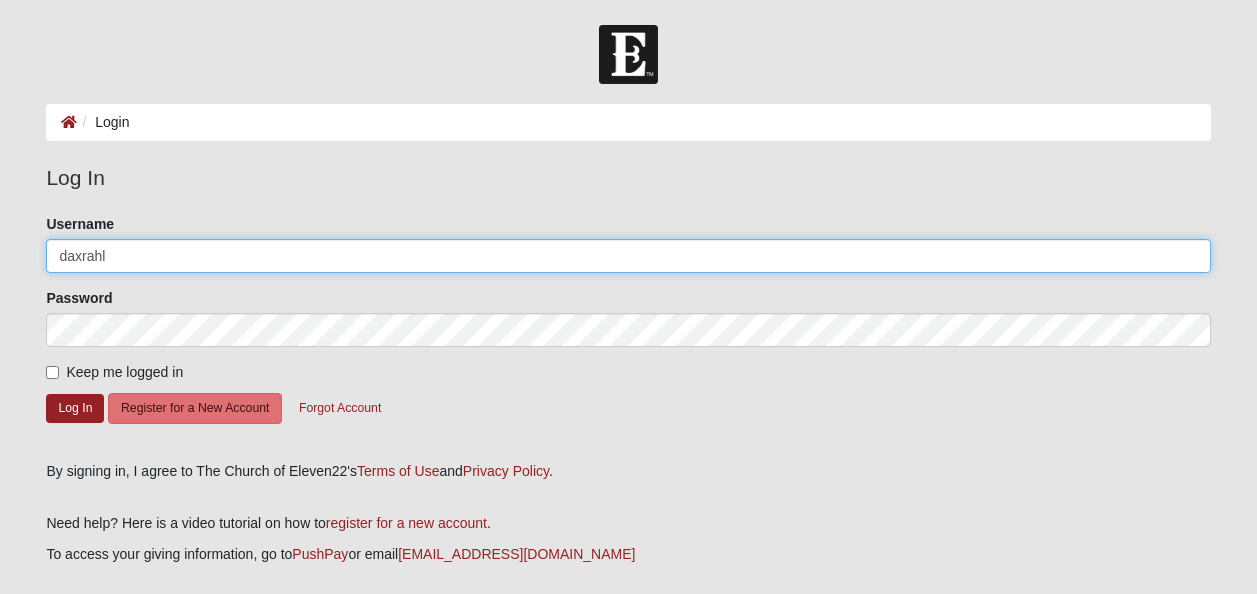 click on "daxrahl" 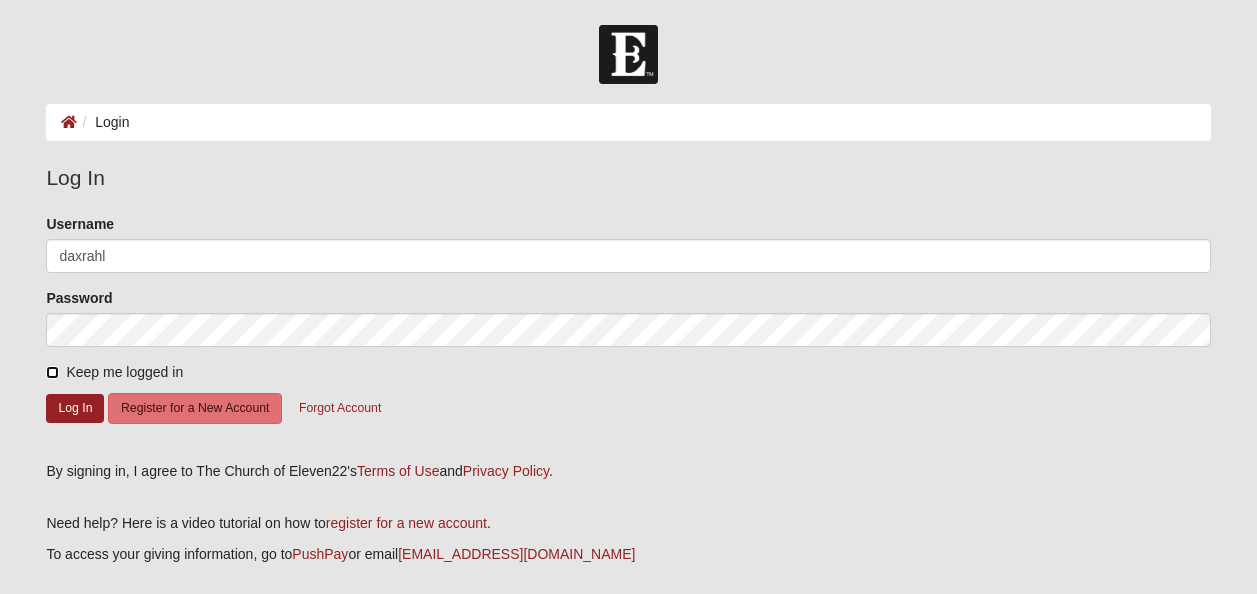 click on "Keep me logged in" at bounding box center (52, 372) 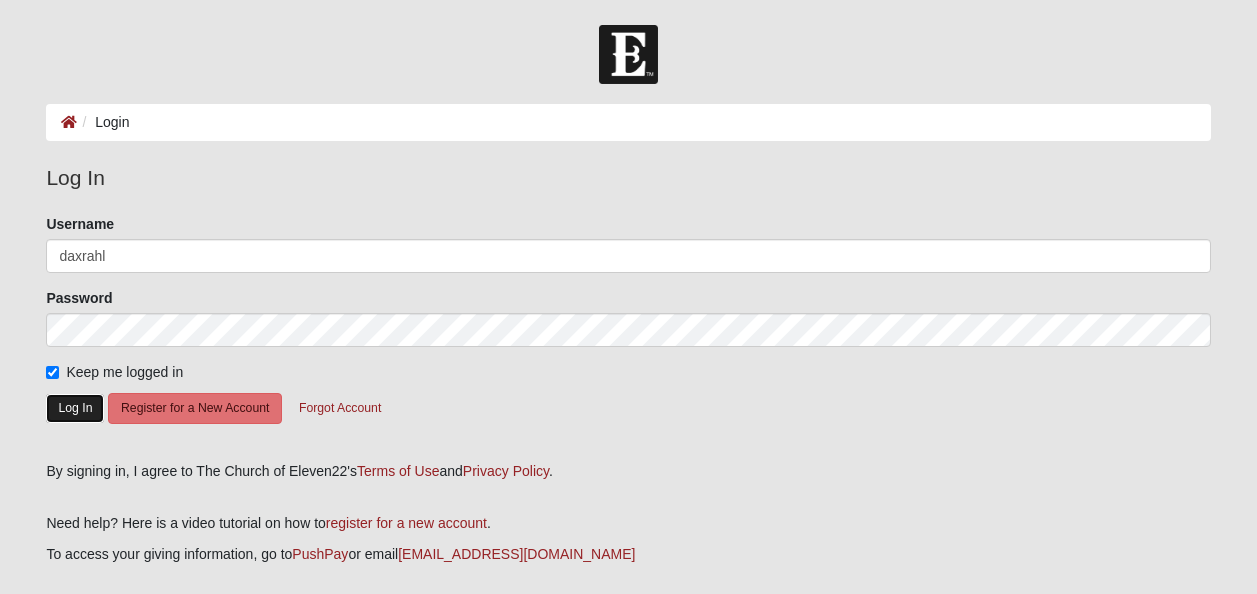click on "Log In" 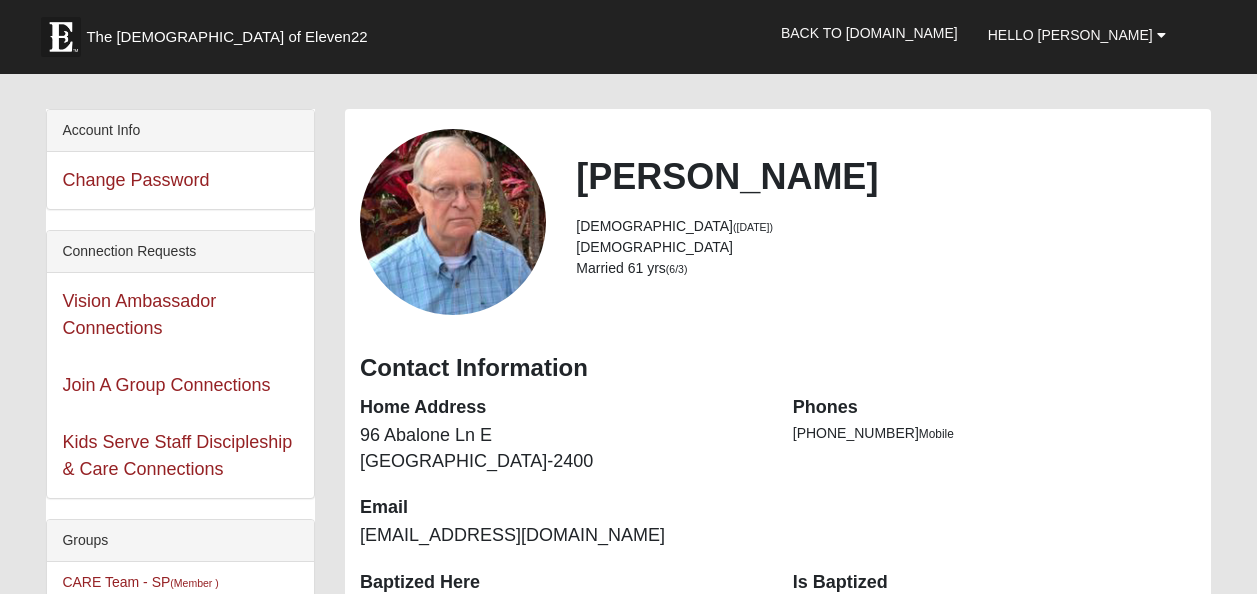 scroll, scrollTop: 0, scrollLeft: 0, axis: both 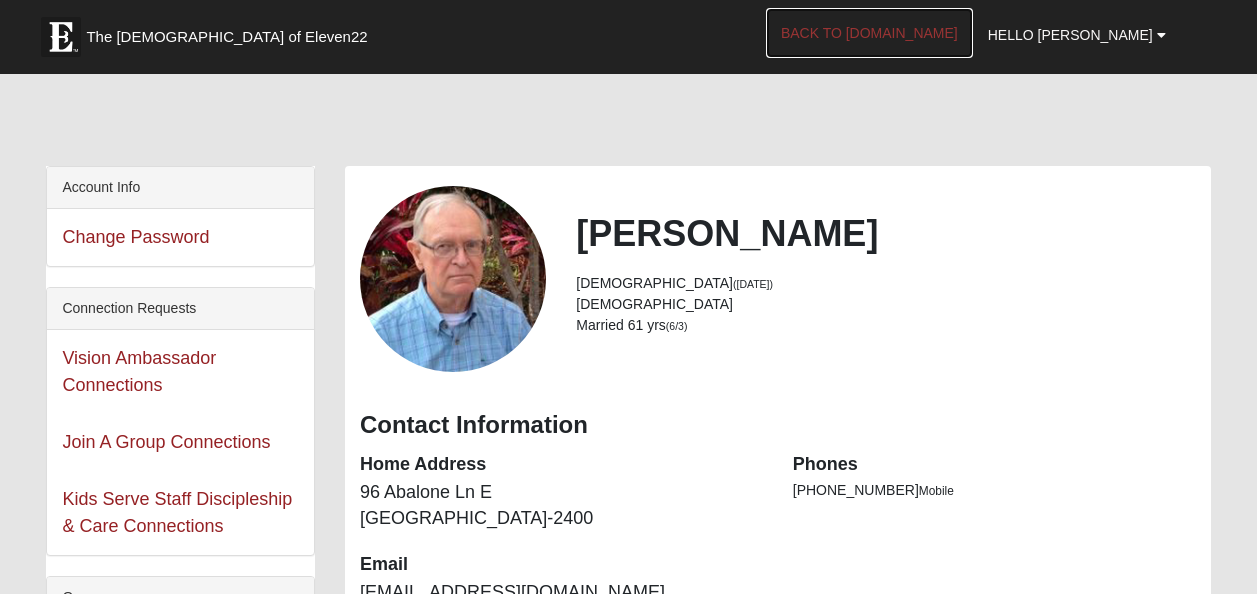 click on "Back to [DOMAIN_NAME]" at bounding box center (869, 33) 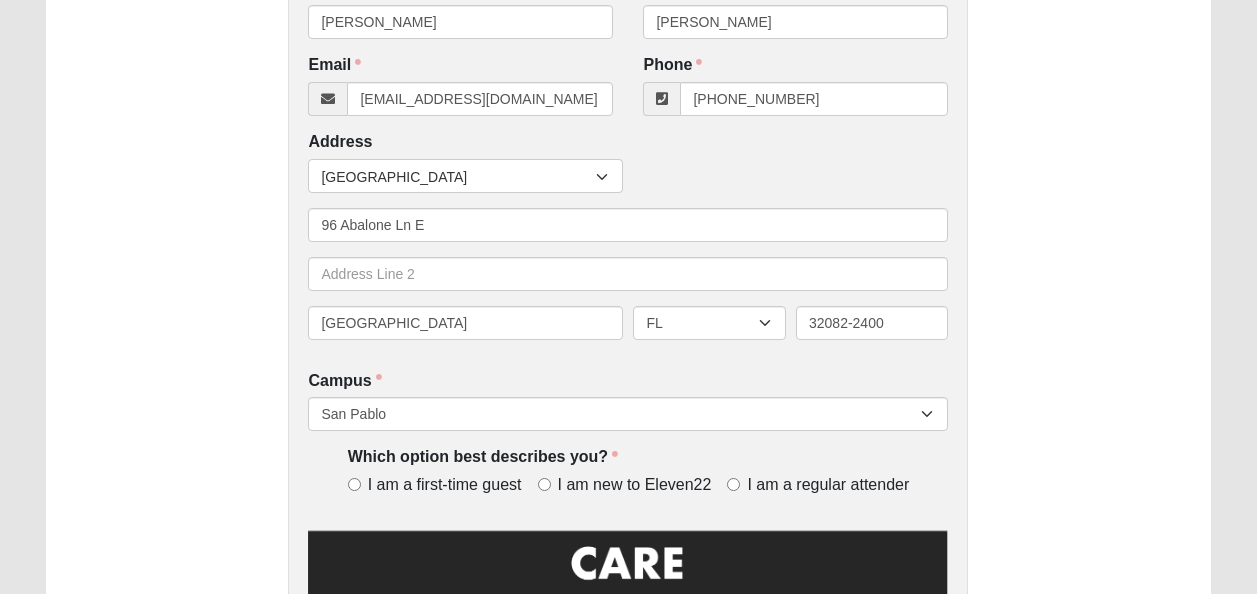 scroll, scrollTop: 500, scrollLeft: 0, axis: vertical 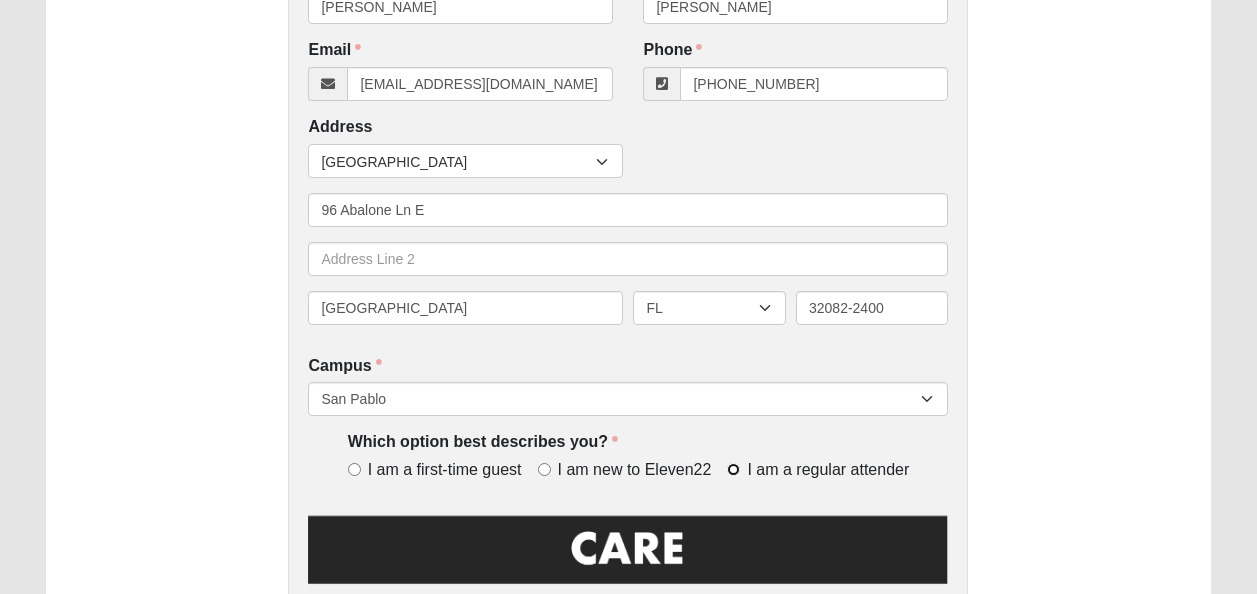 click on "I am a regular attender" at bounding box center (733, 469) 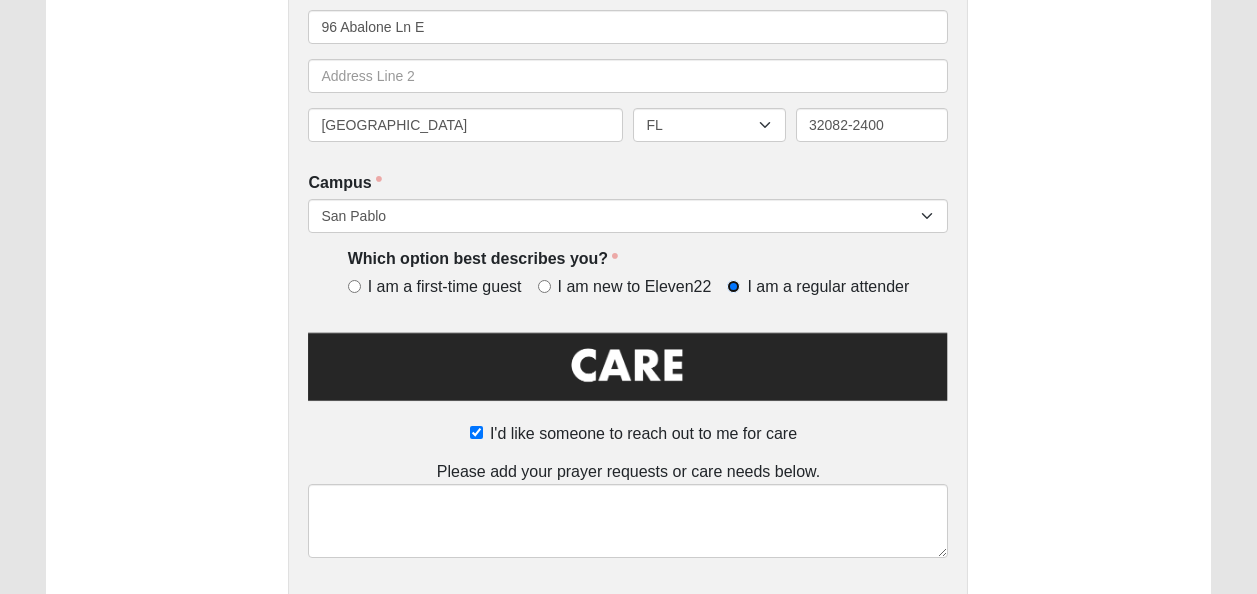scroll, scrollTop: 700, scrollLeft: 0, axis: vertical 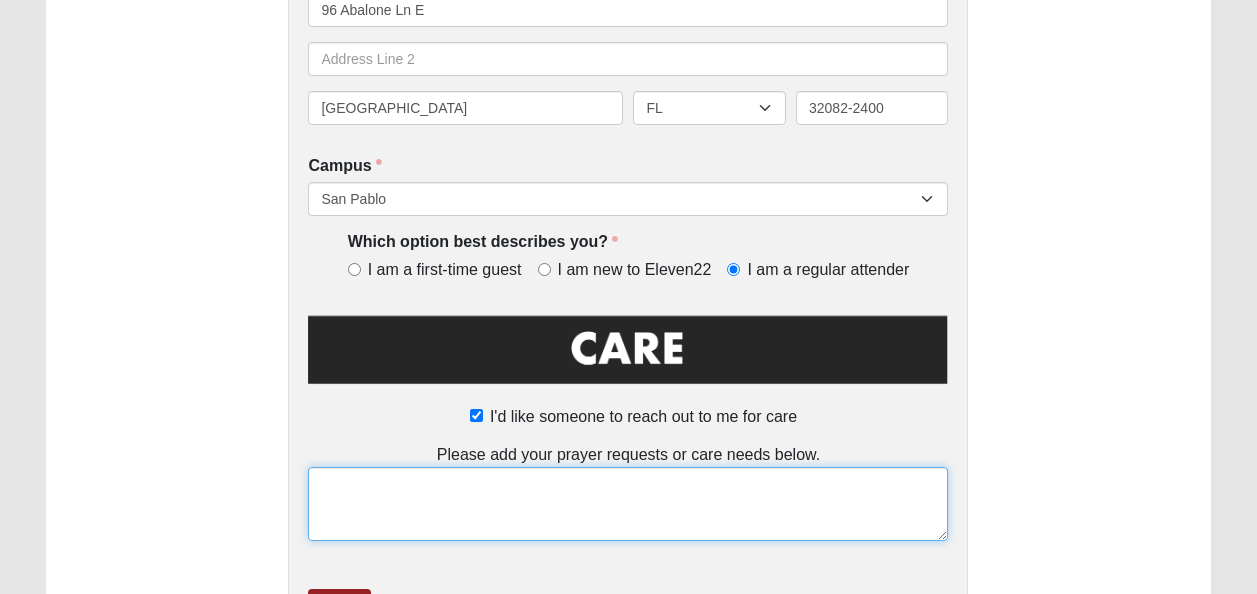 click at bounding box center (628, 504) 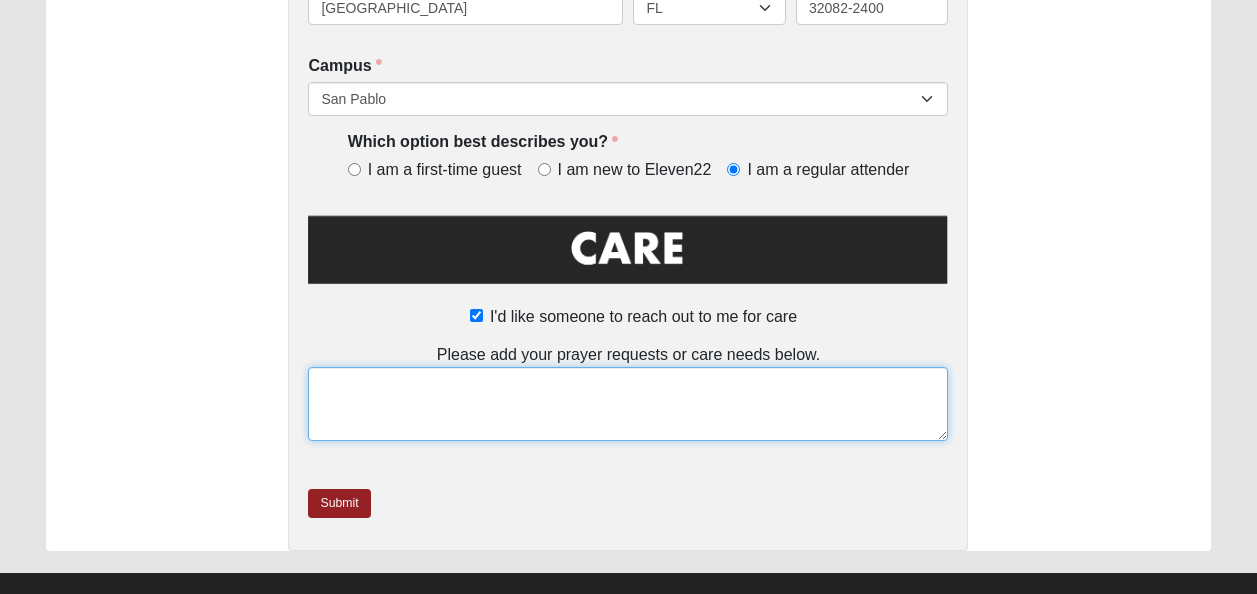 click at bounding box center [628, 404] 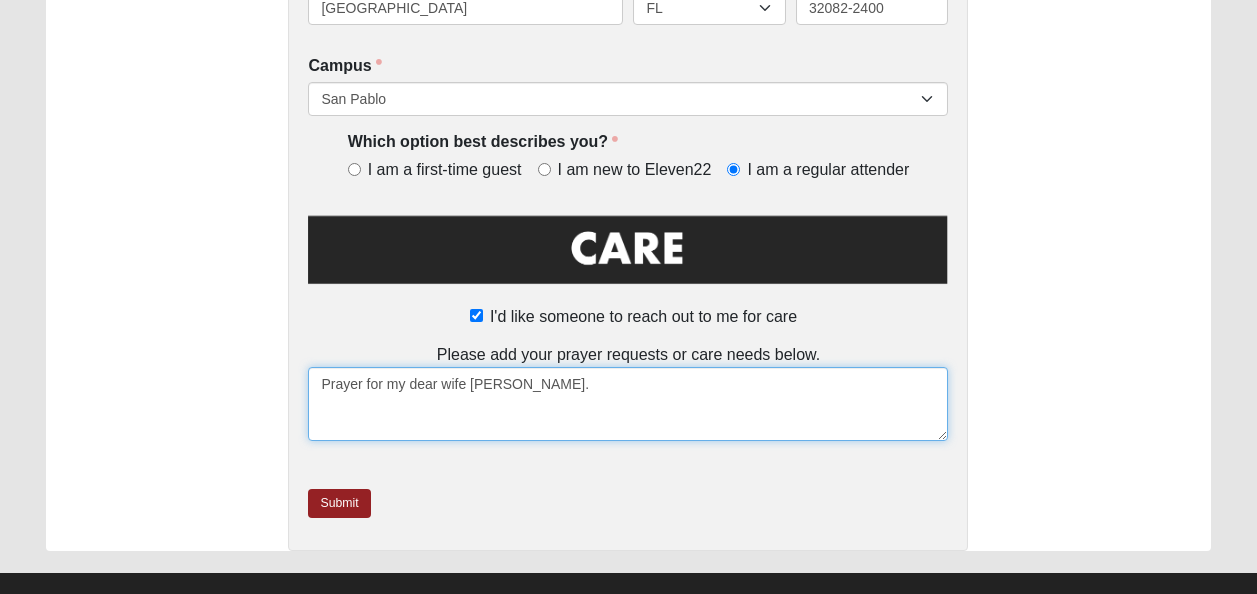 click on "Prayer for my dear wife [PERSON_NAME]." at bounding box center (628, 404) 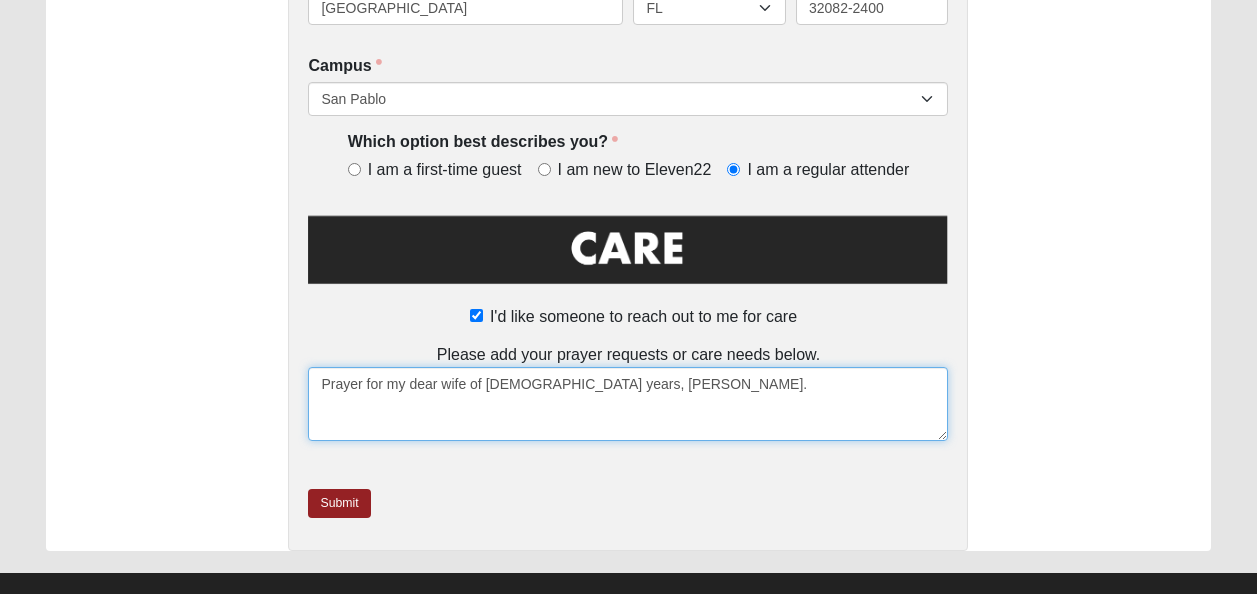 drag, startPoint x: 626, startPoint y: 388, endPoint x: 650, endPoint y: 388, distance: 24 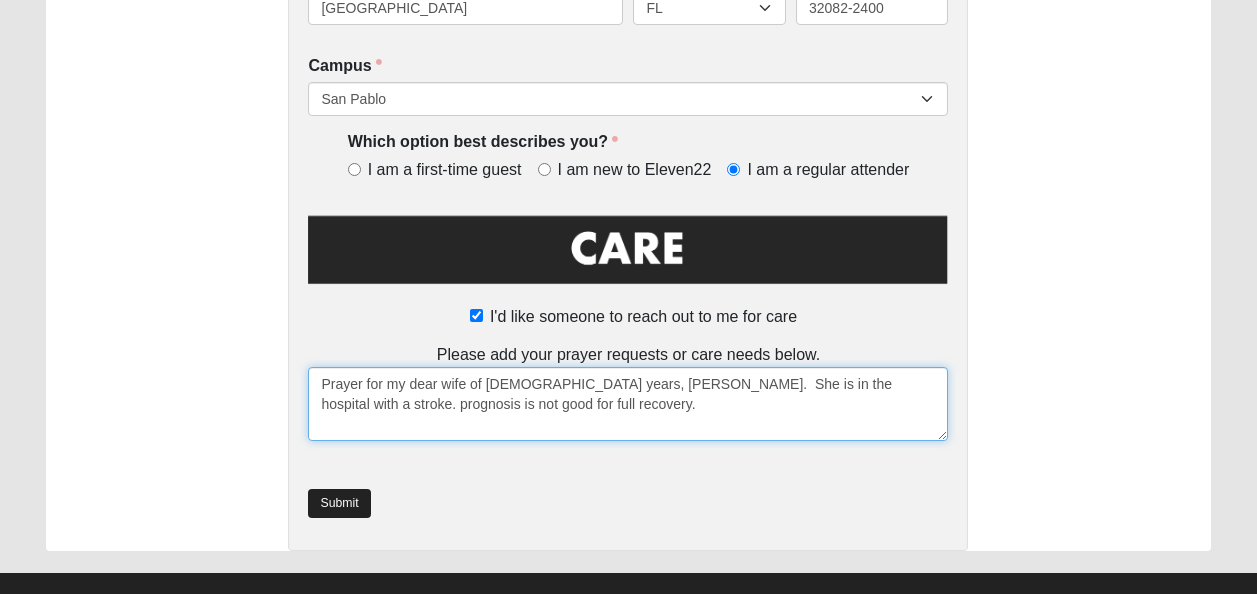 type on "Prayer for my dear wife of [DEMOGRAPHIC_DATA] years, [PERSON_NAME].  She is in the hospital with a stroke. prognosis is not good for full recovery." 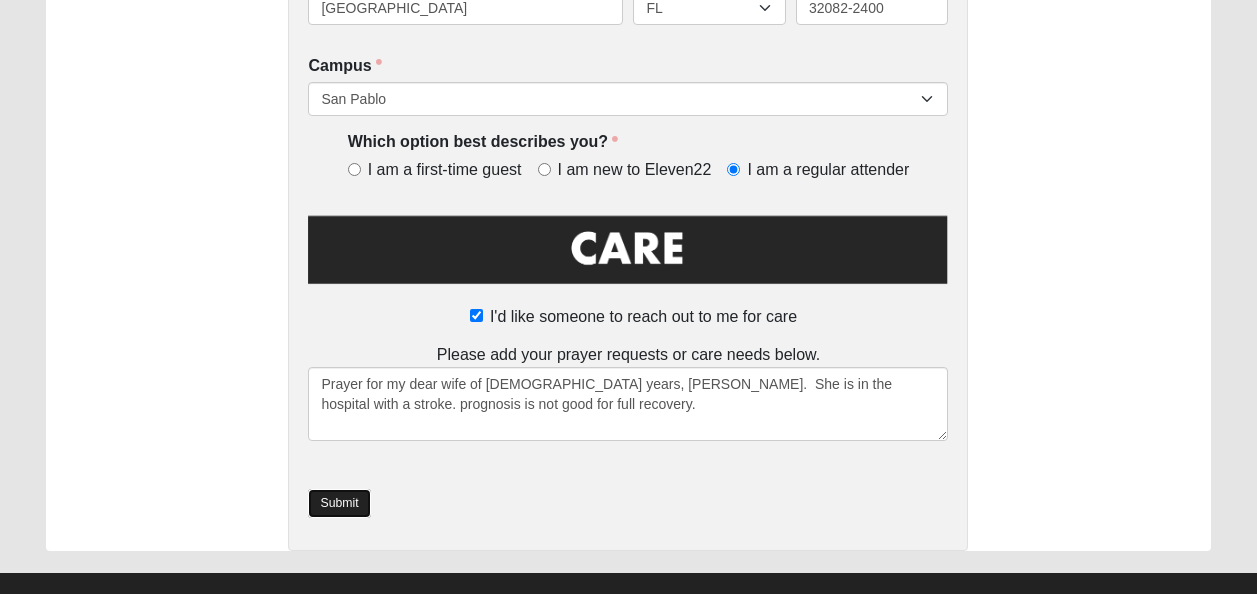 click on "Submit" at bounding box center [339, 503] 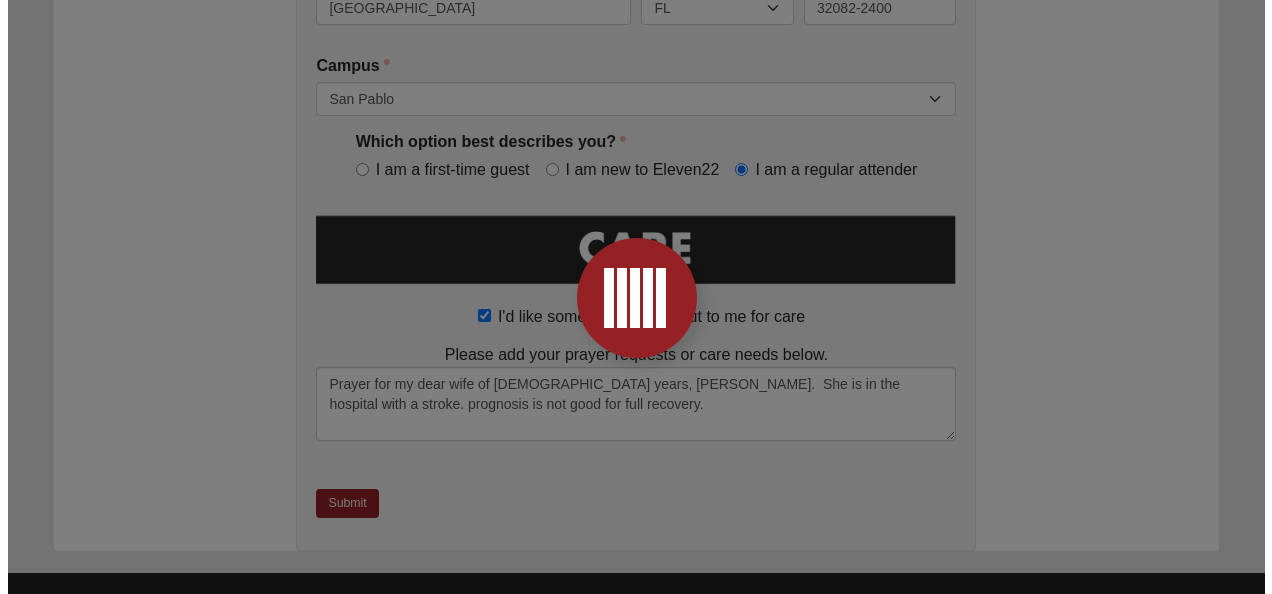 scroll, scrollTop: 0, scrollLeft: 0, axis: both 